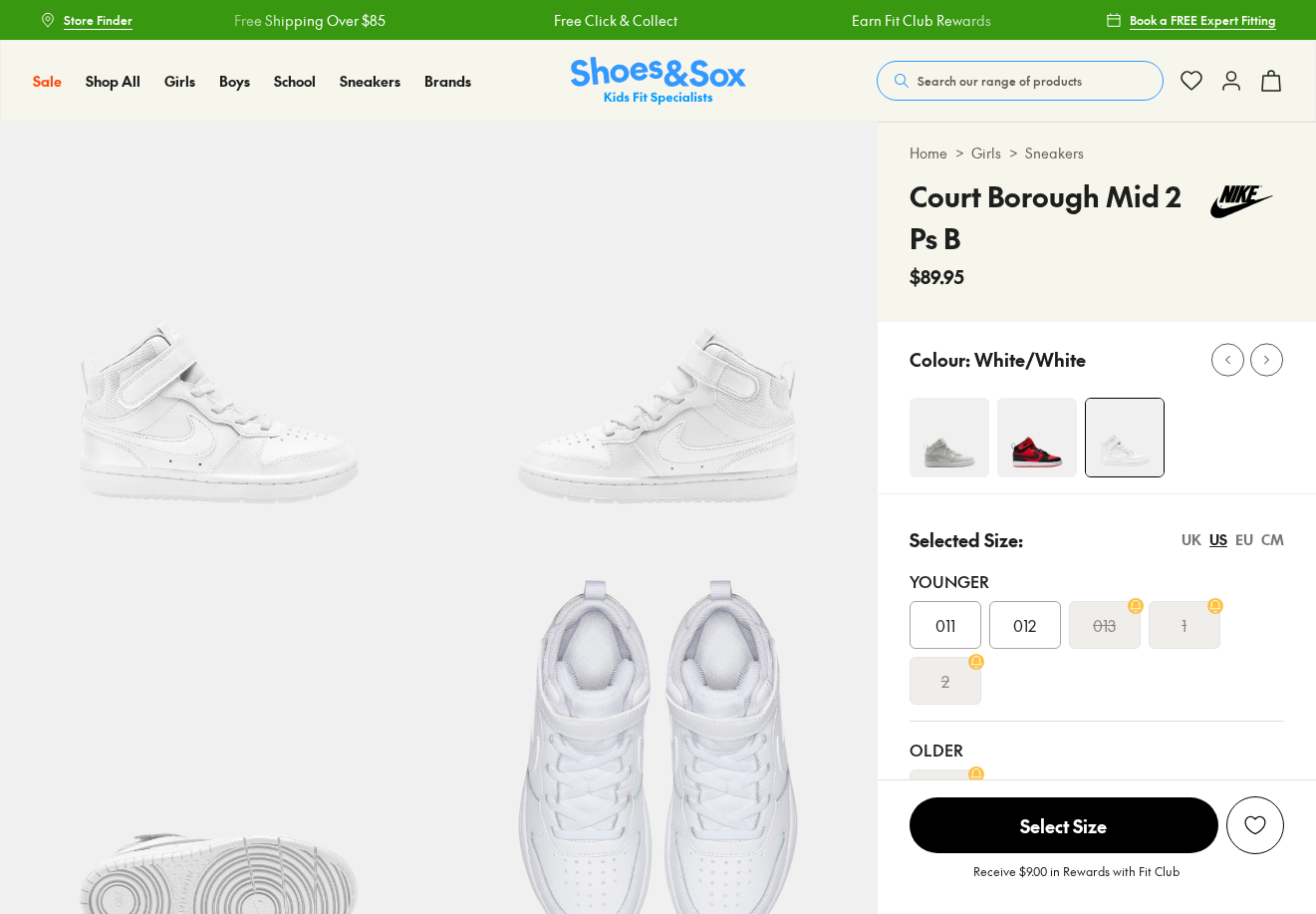 scroll, scrollTop: 0, scrollLeft: 0, axis: both 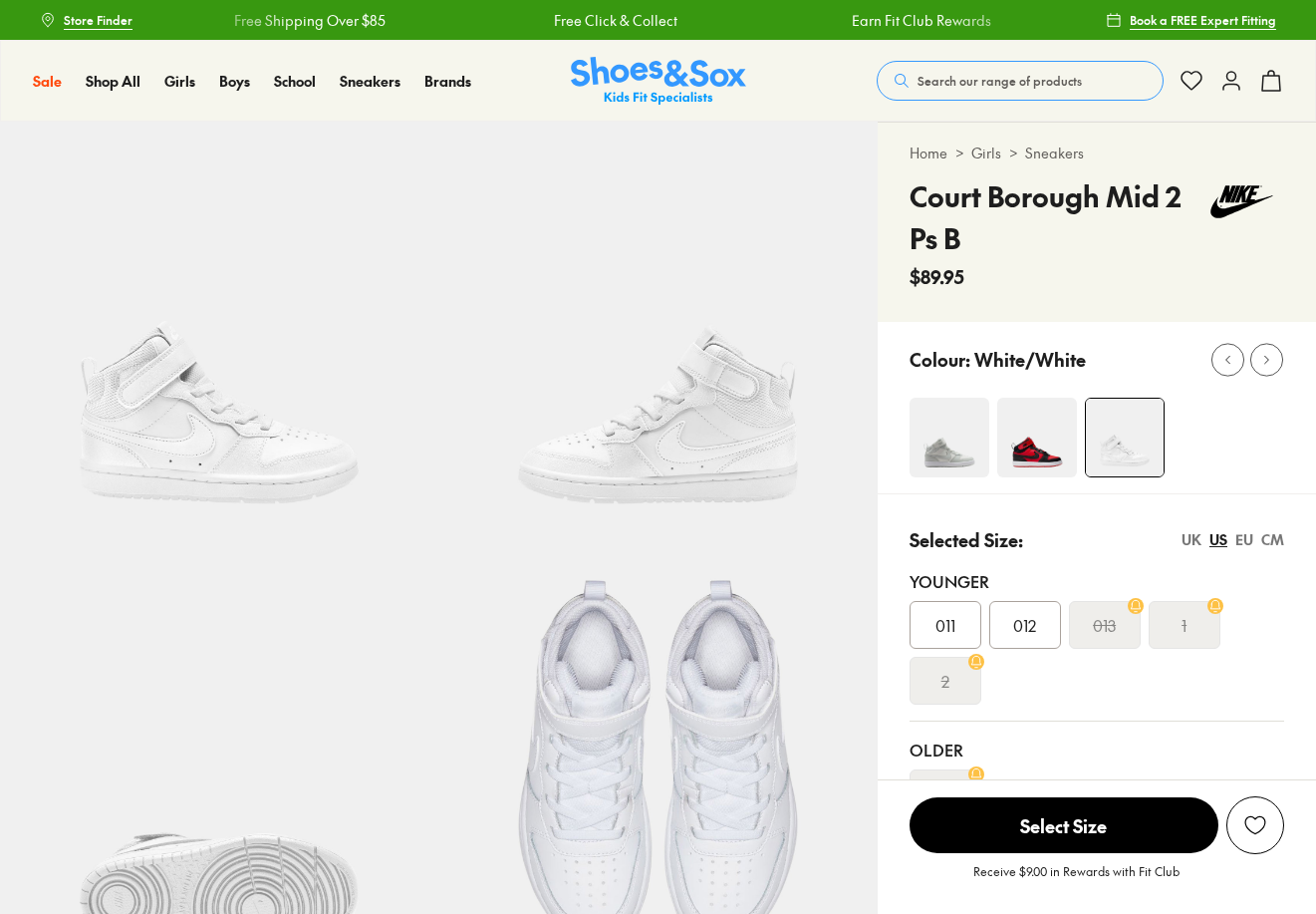 select on "*" 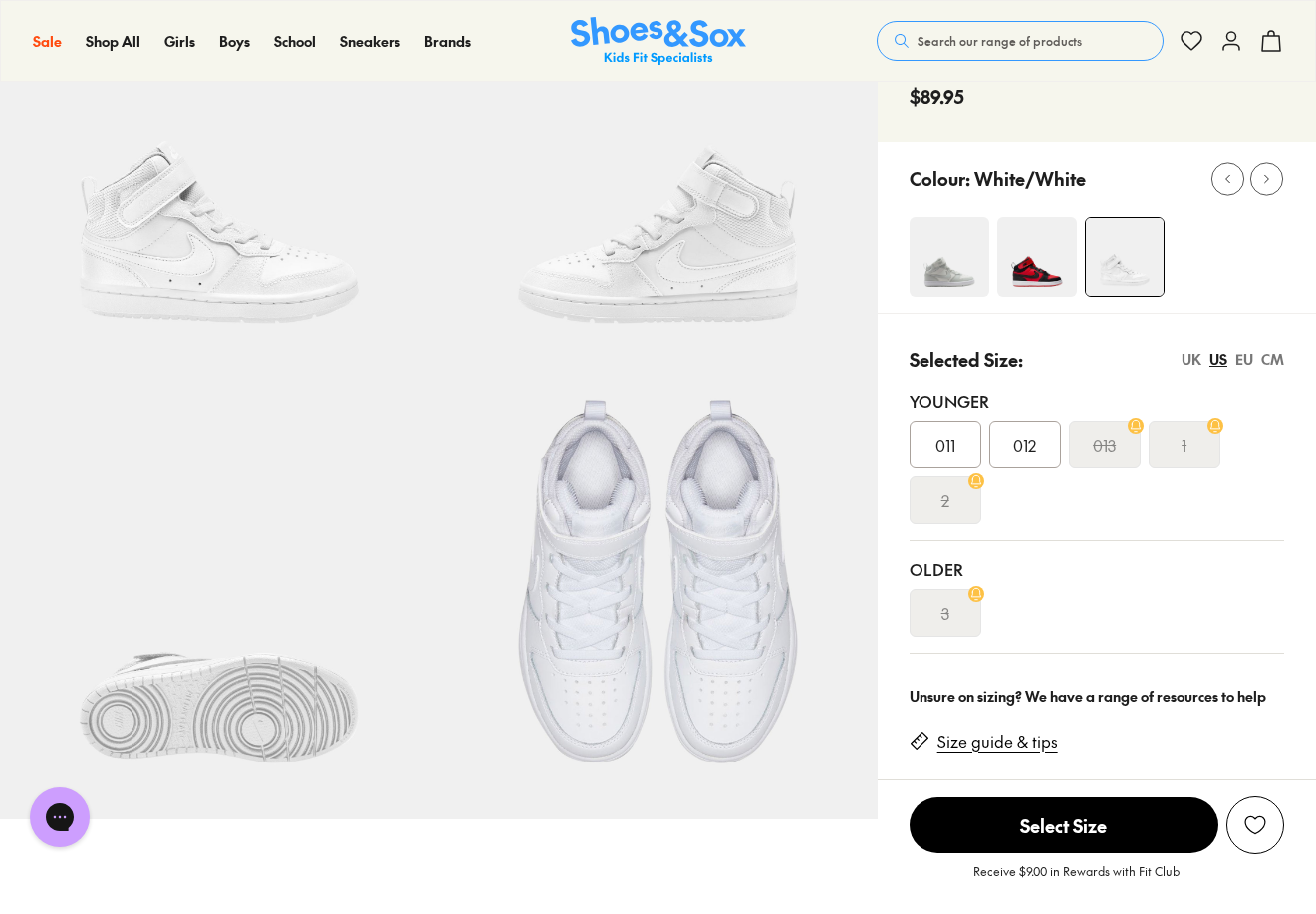 scroll, scrollTop: 199, scrollLeft: 0, axis: vertical 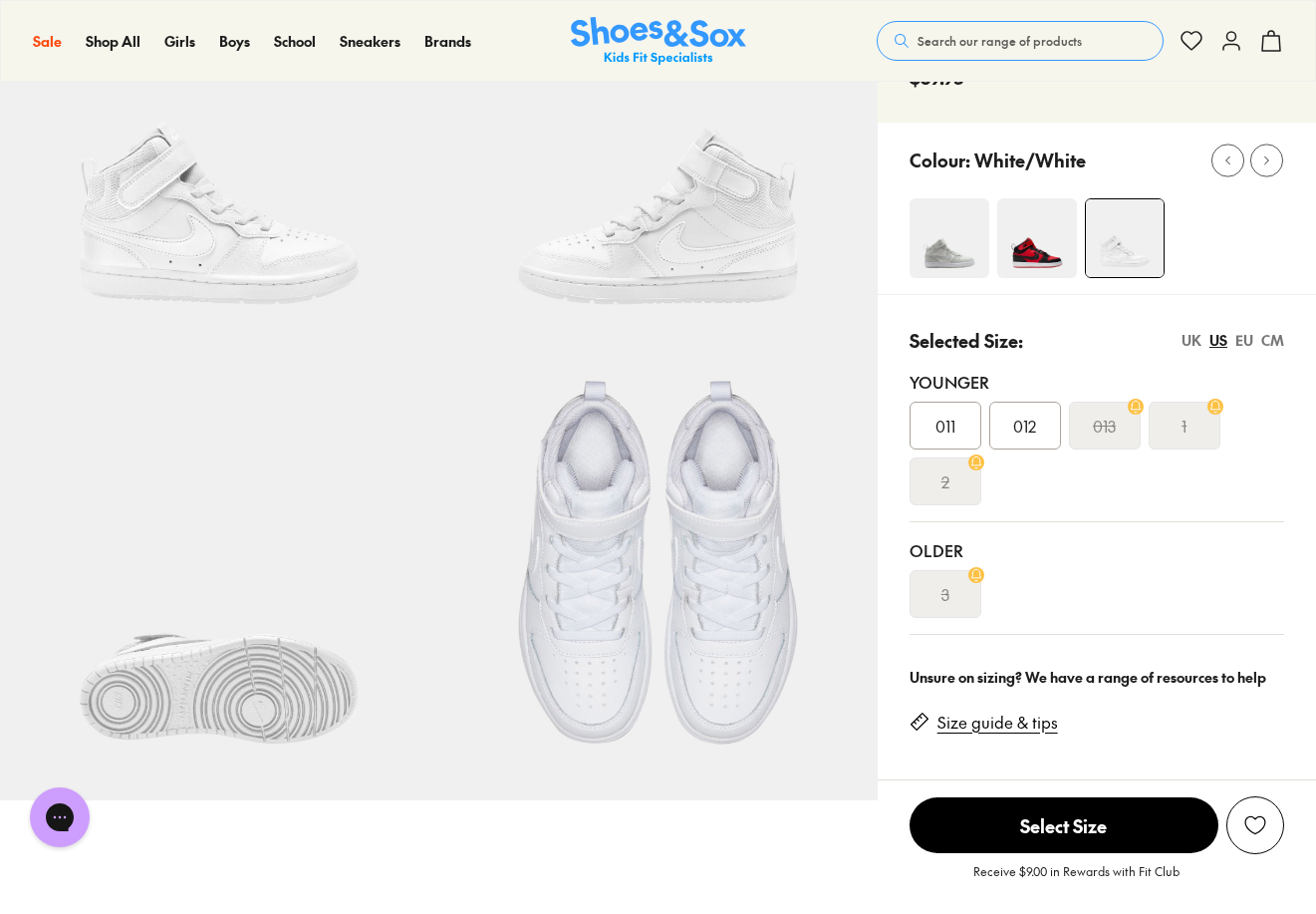 click 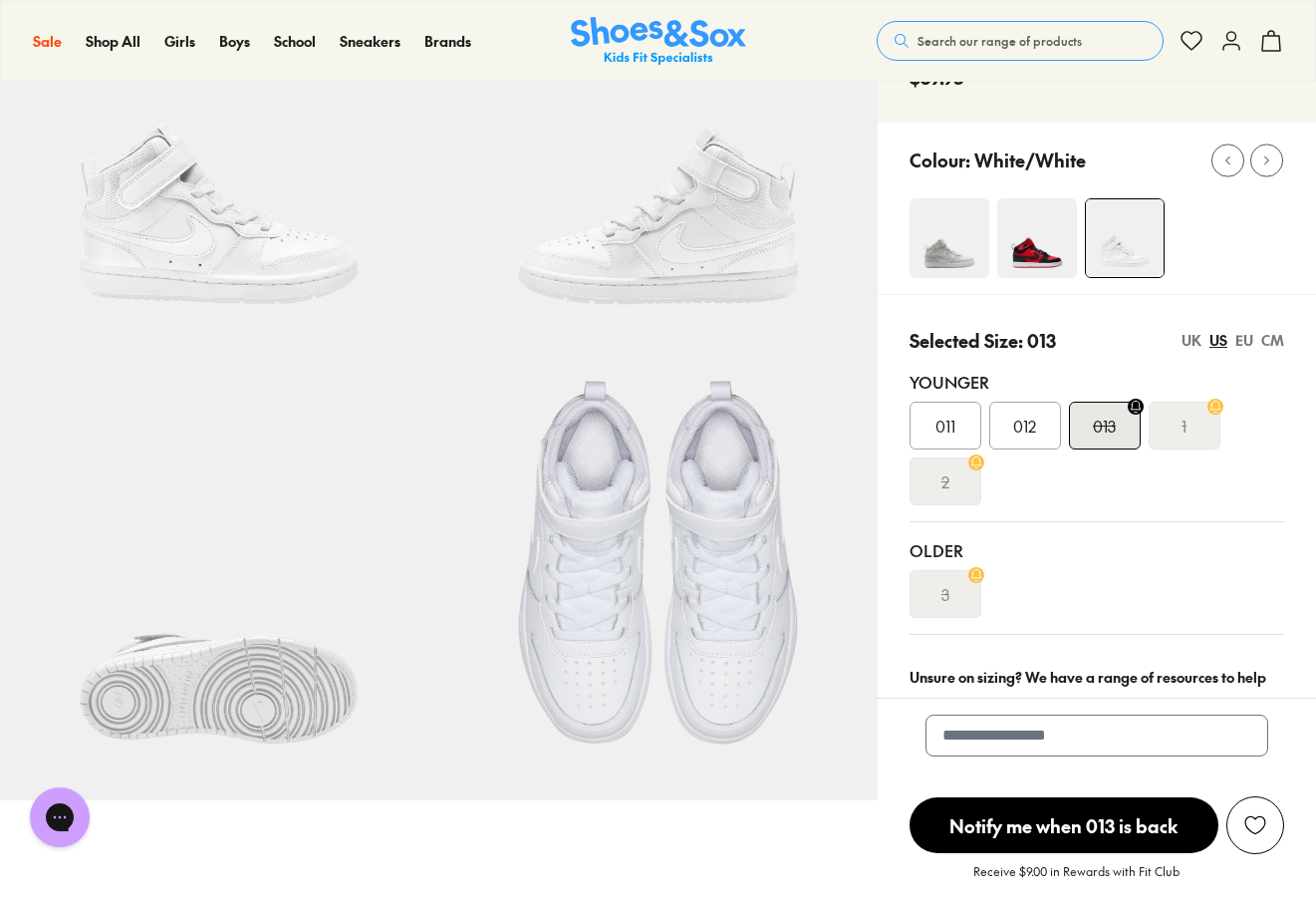 click 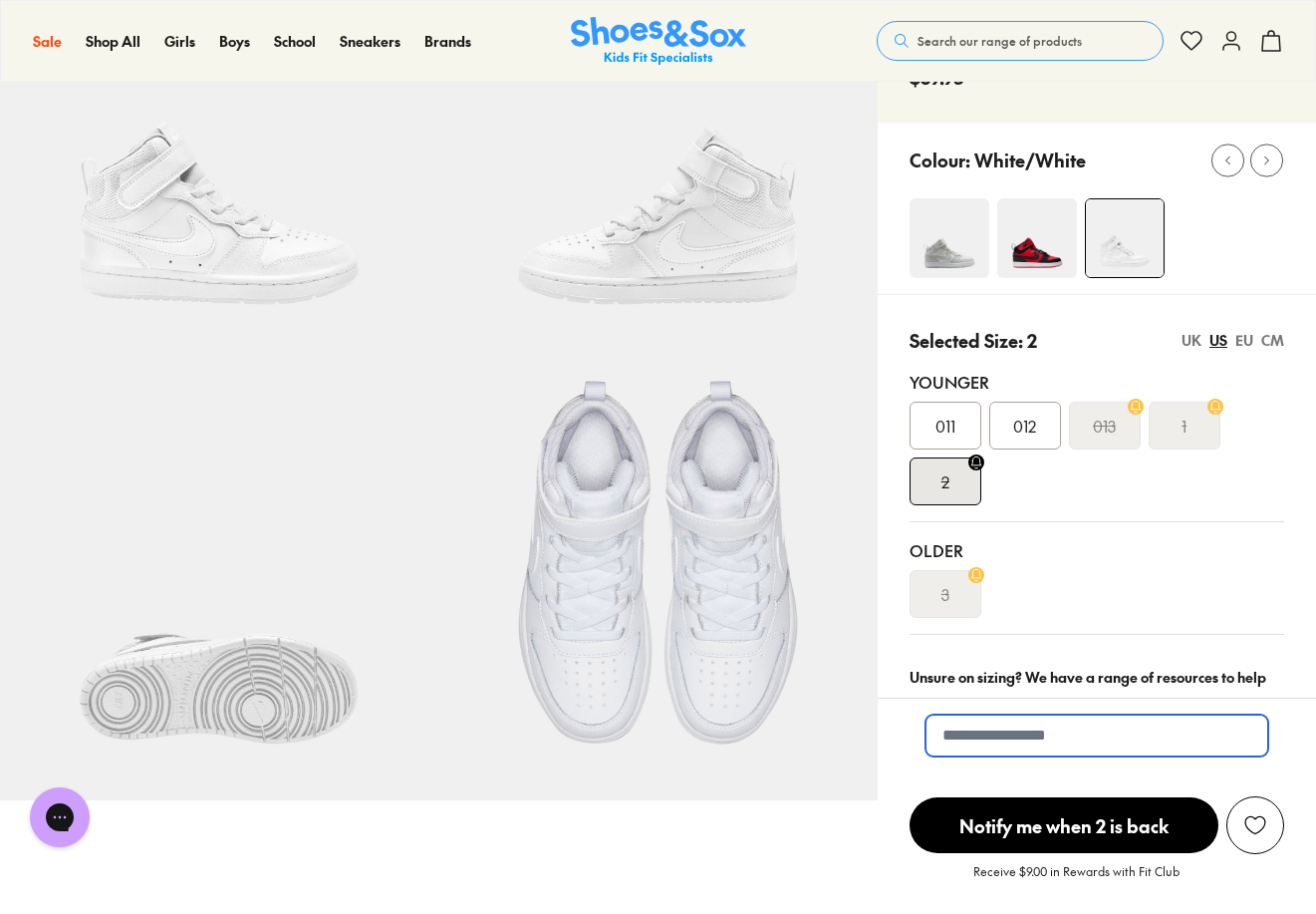 click at bounding box center (1097, 736) 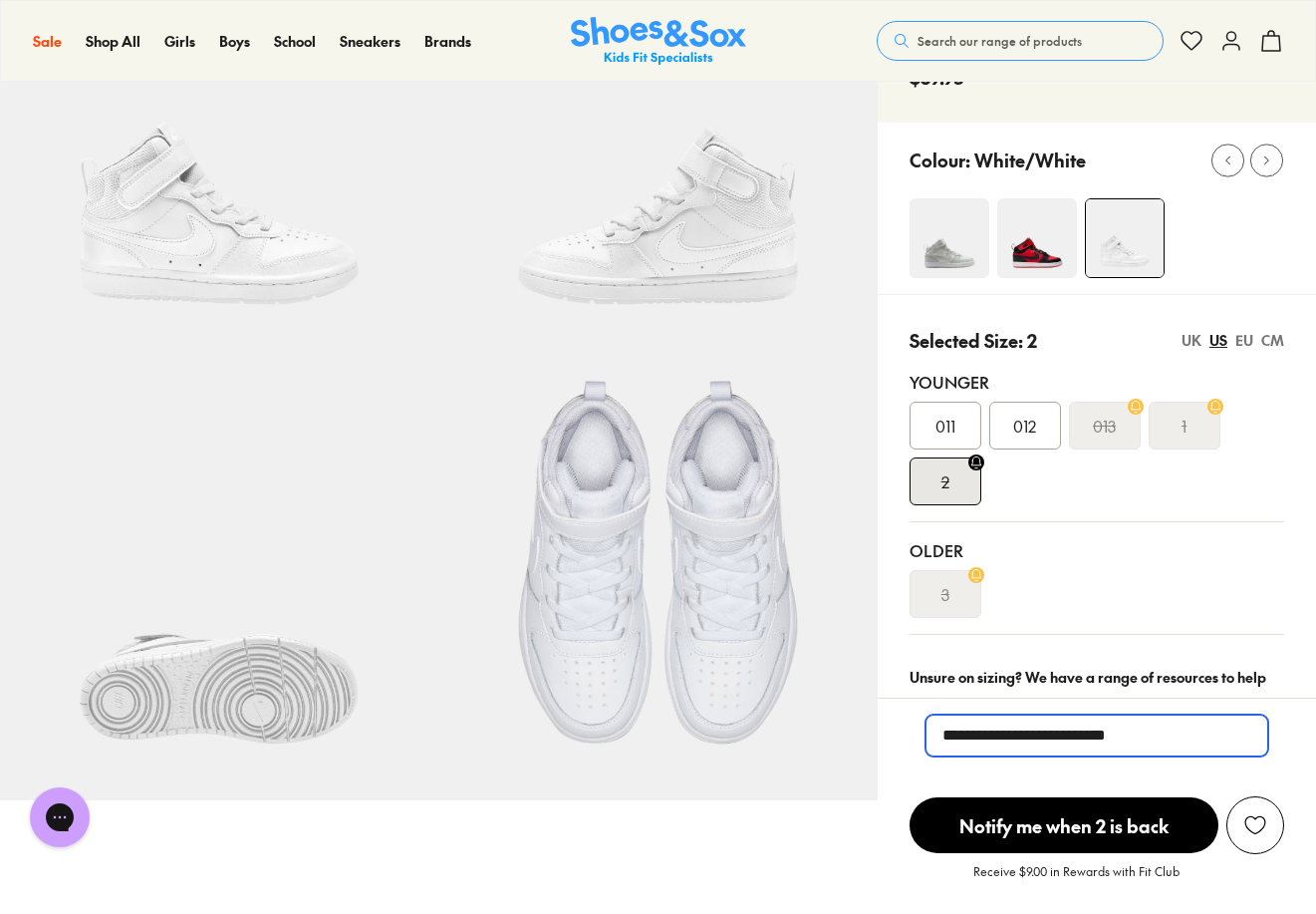 type on "**********" 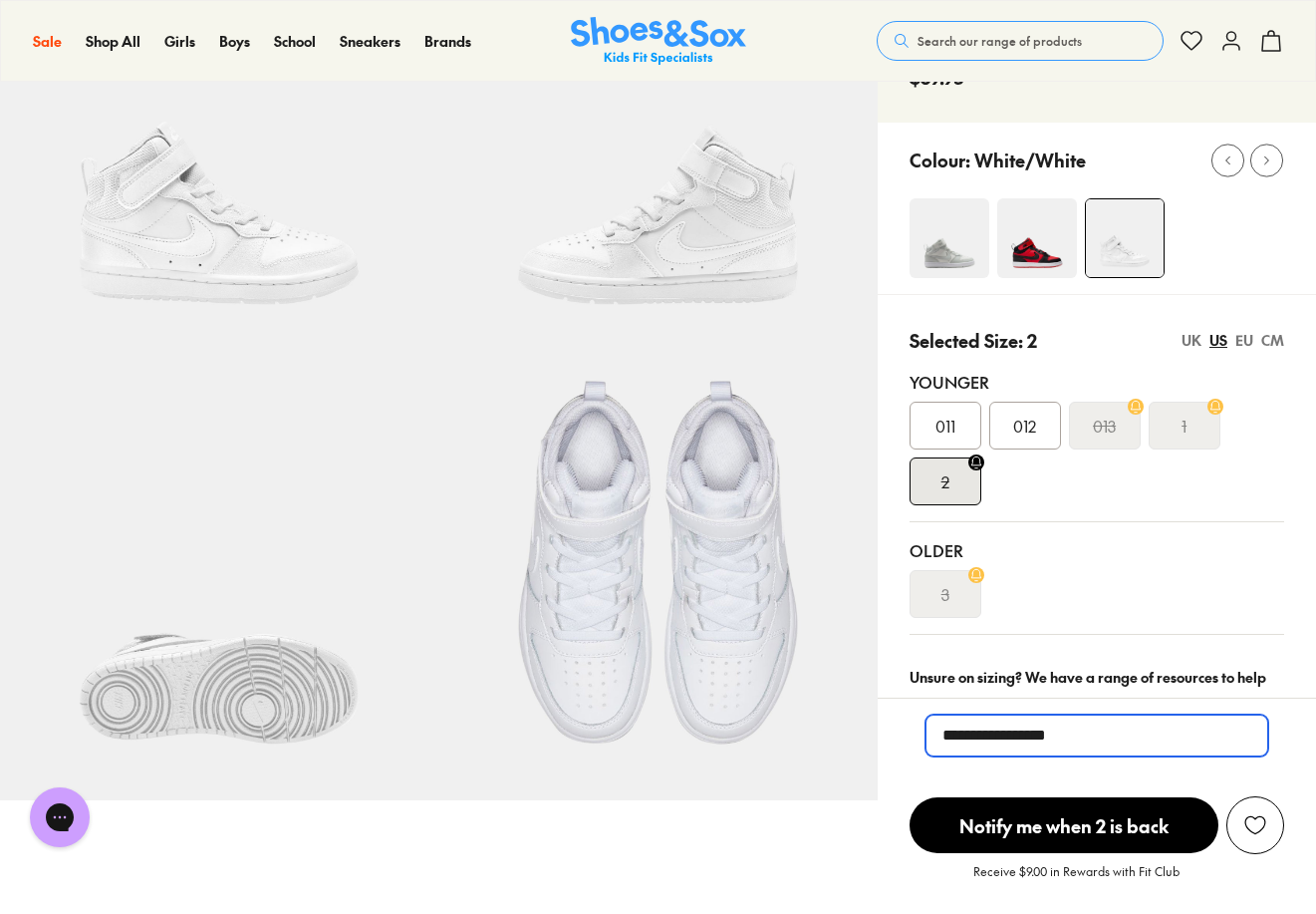 drag, startPoint x: 1135, startPoint y: 735, endPoint x: 893, endPoint y: 733, distance: 242.00826 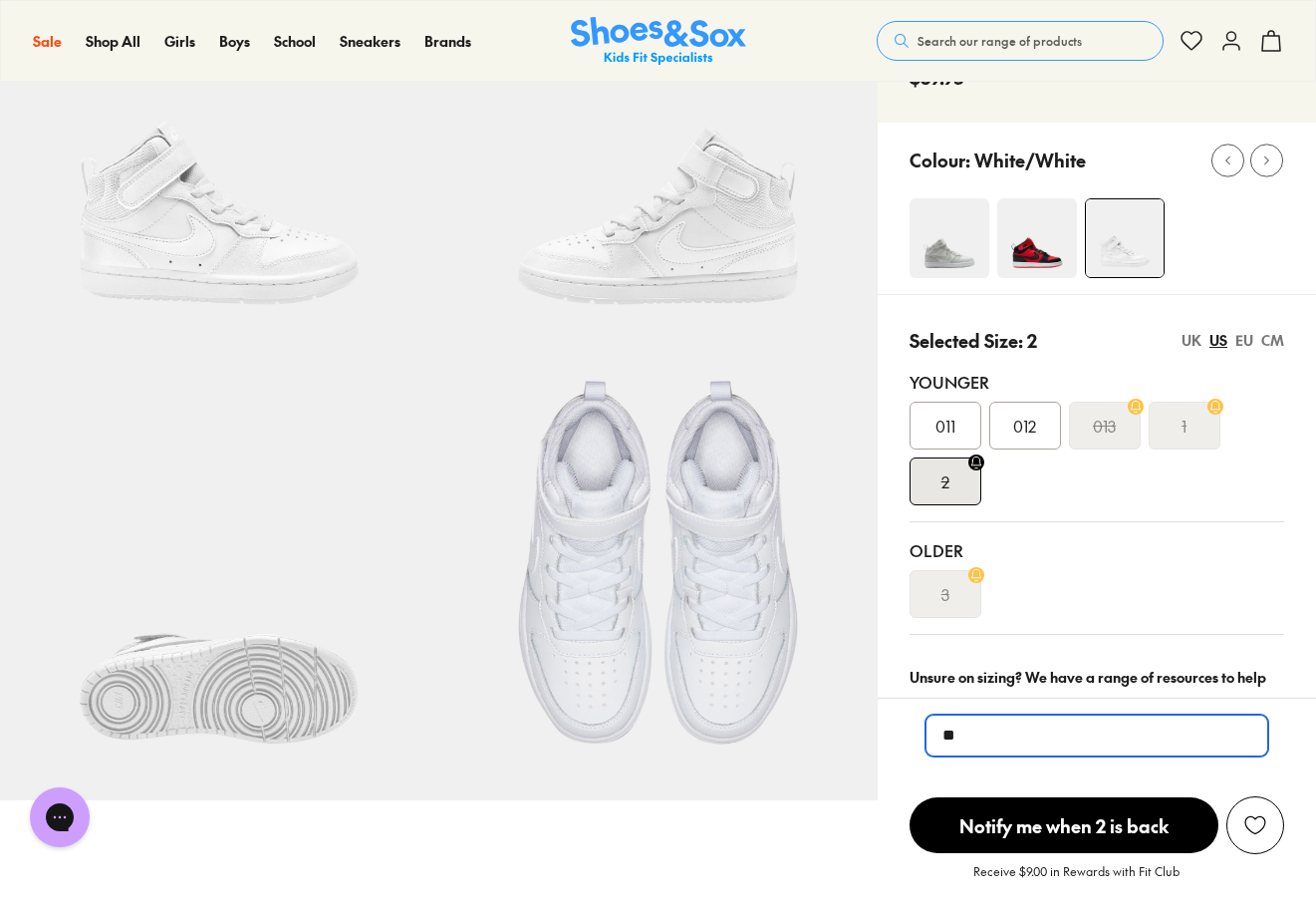 click on "**" at bounding box center [1097, 736] 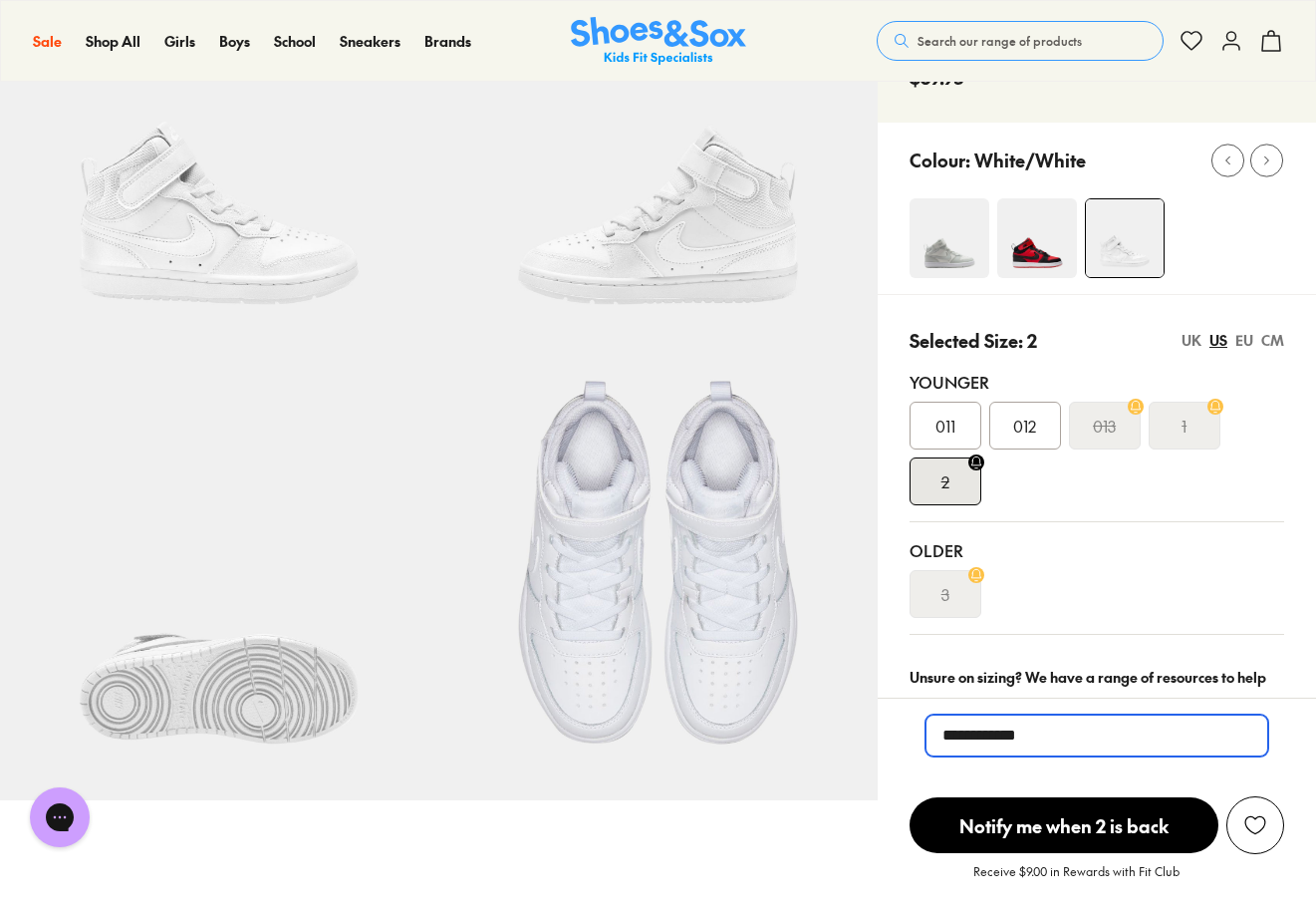 type on "**********" 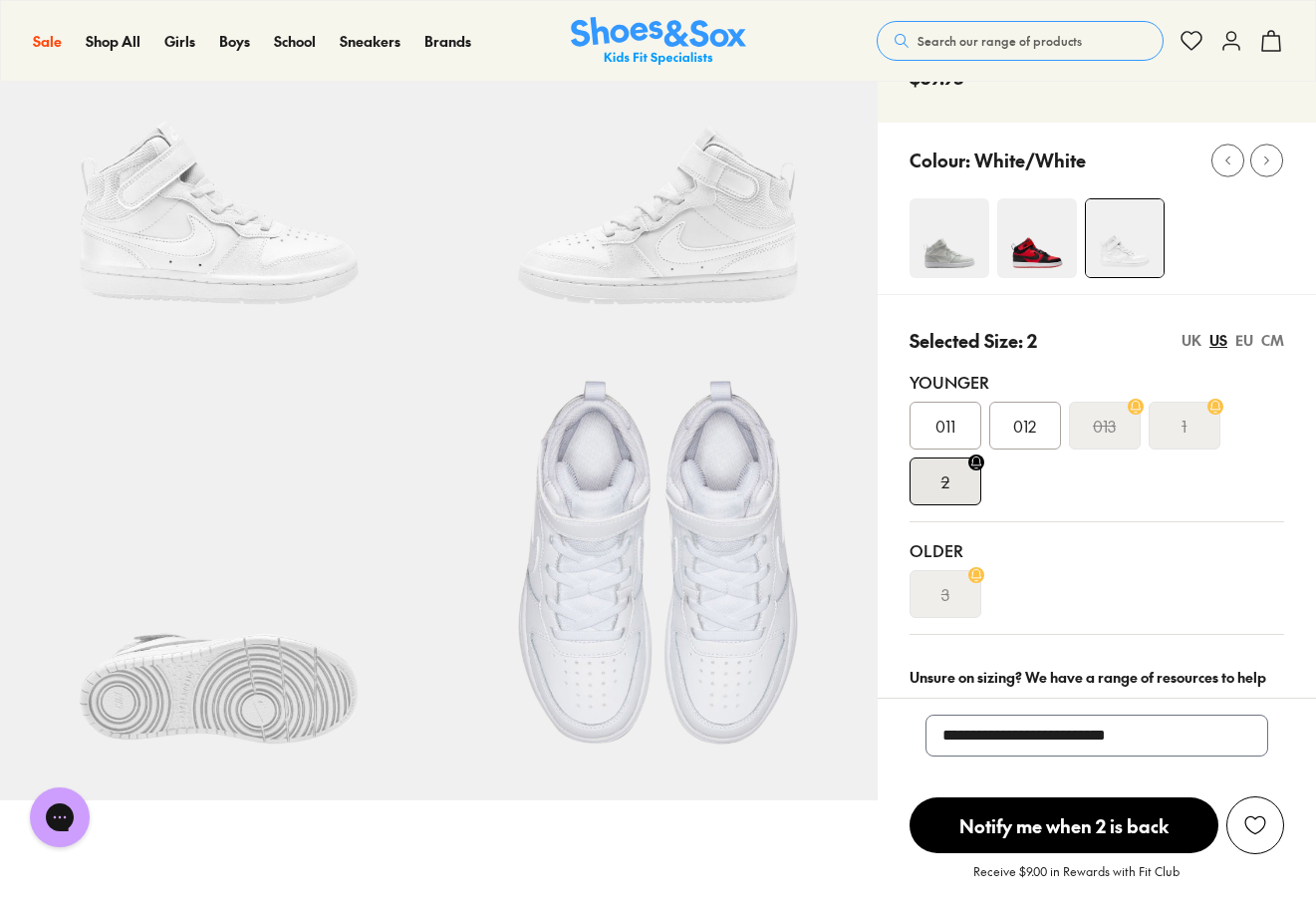 click on "**********" at bounding box center (1097, 756) 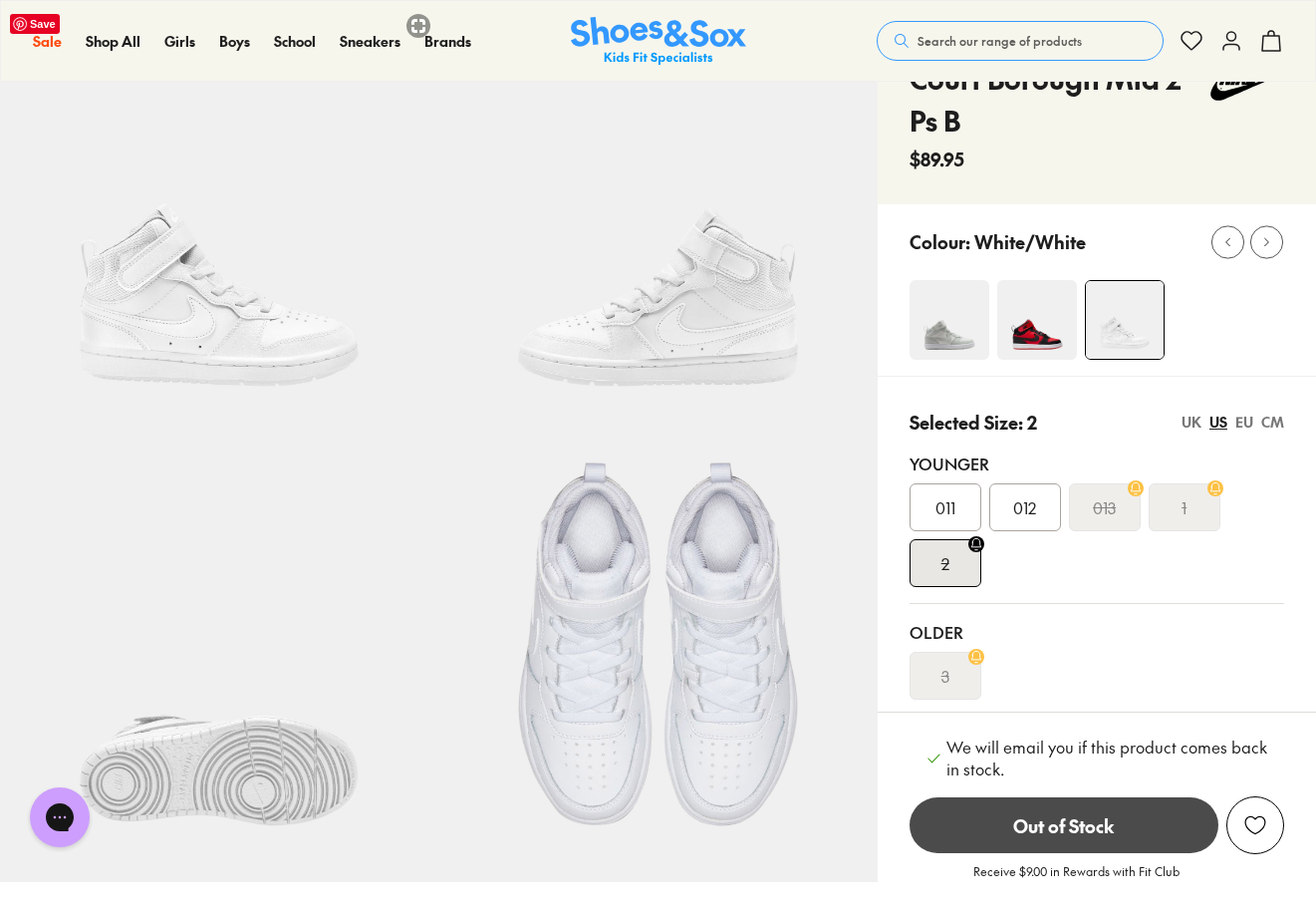 scroll, scrollTop: 0, scrollLeft: 0, axis: both 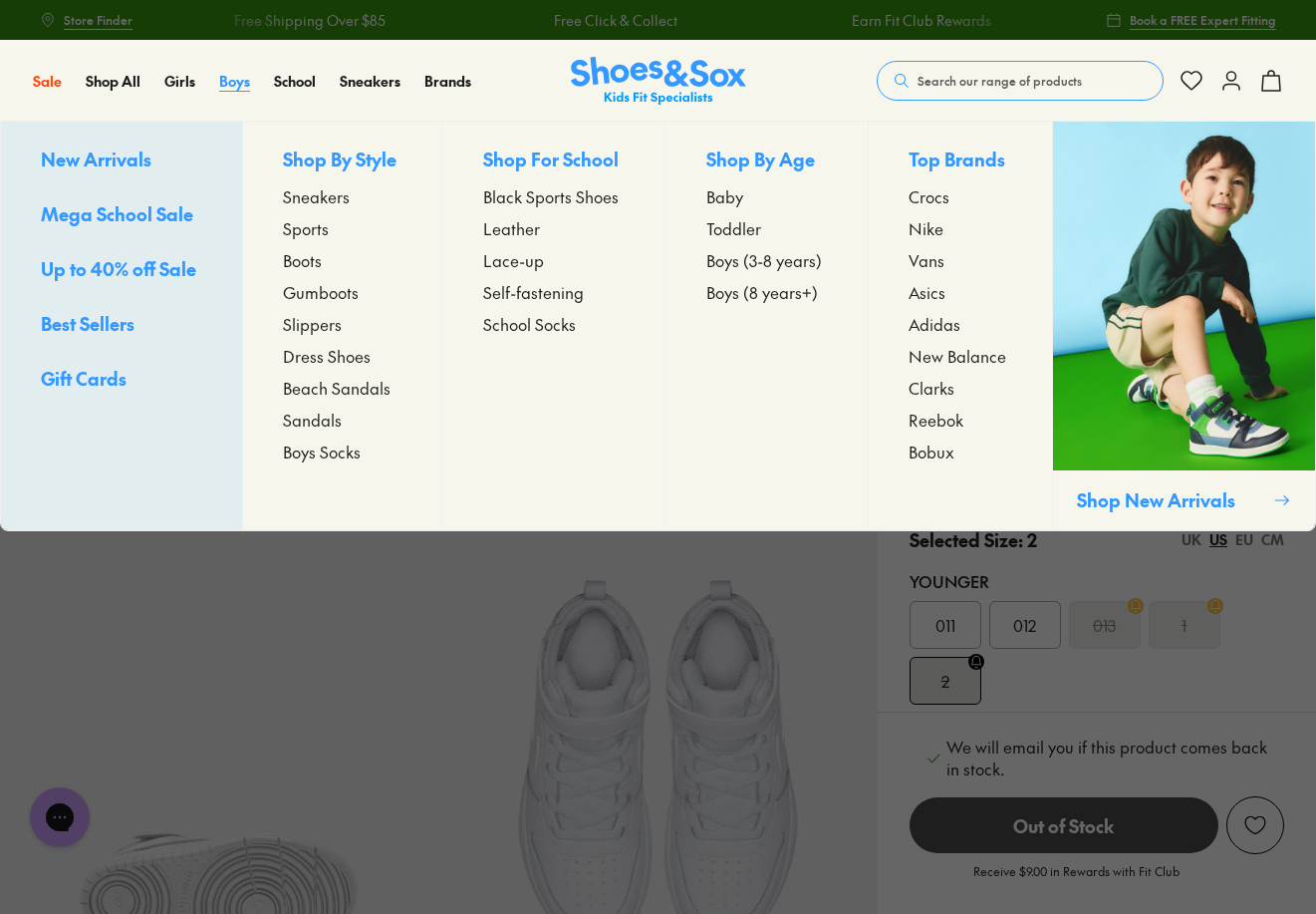 click on "Boys" at bounding box center [234, 81] 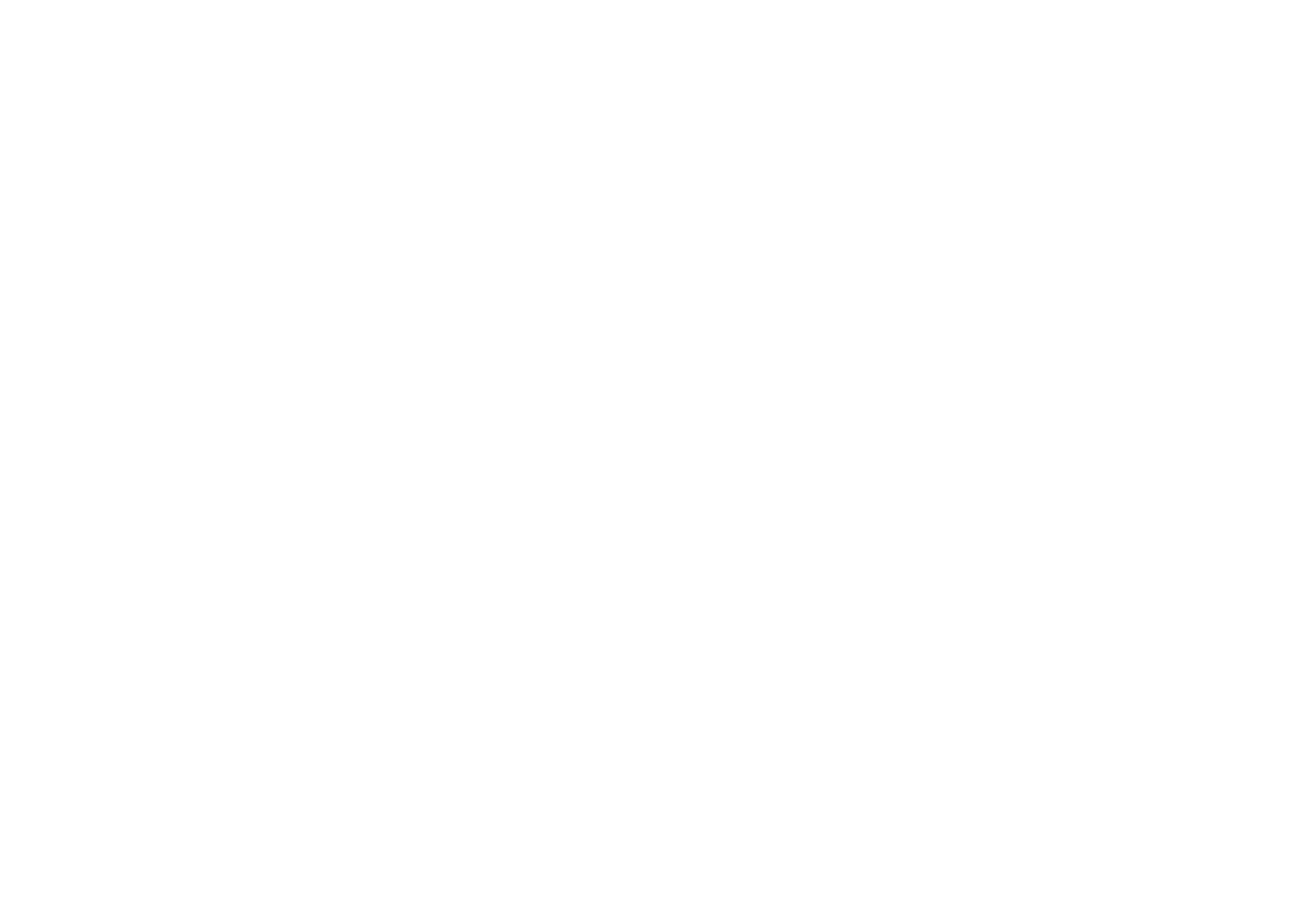 scroll, scrollTop: 0, scrollLeft: 0, axis: both 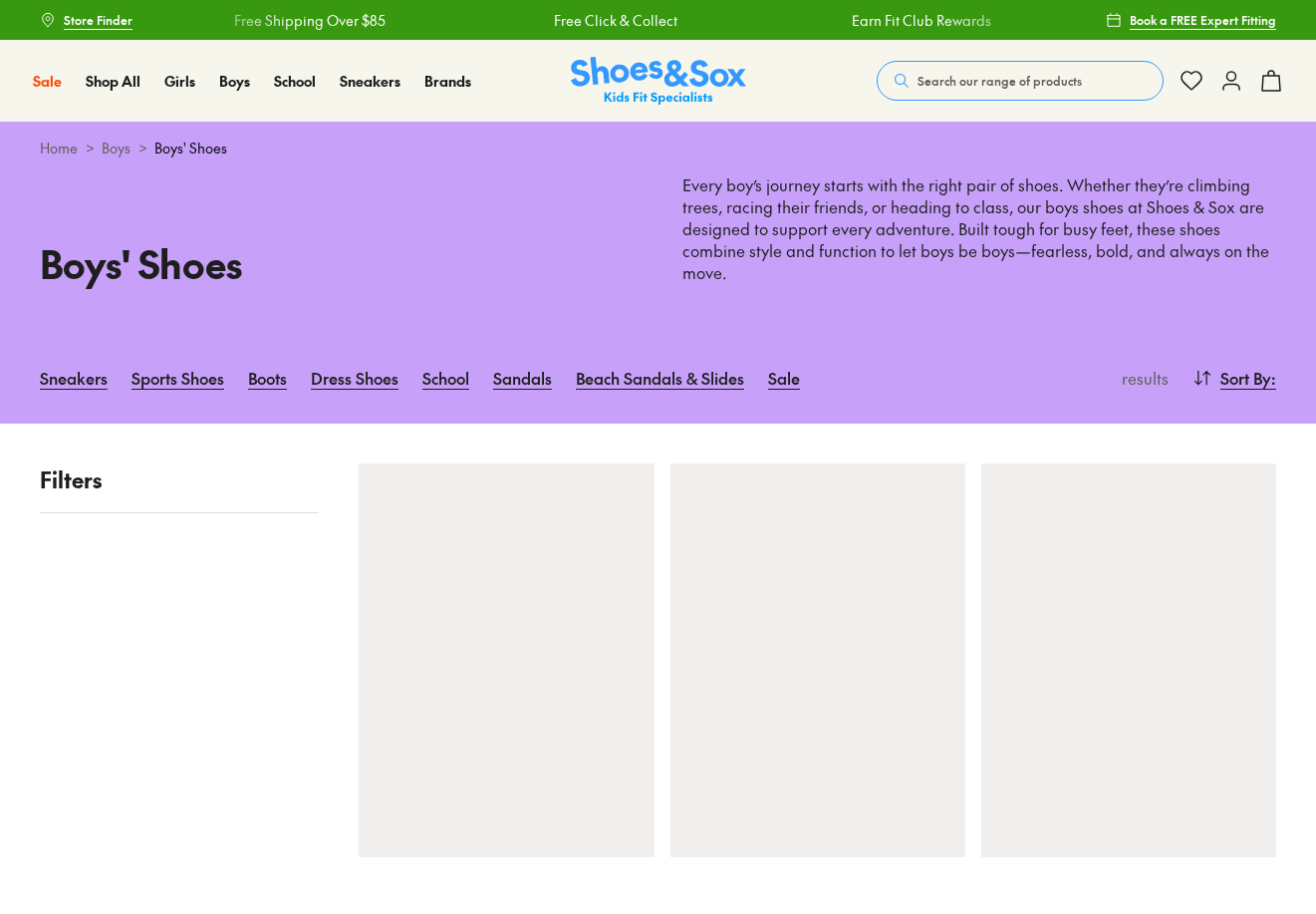 click on "Search our range of products" at bounding box center [999, 81] 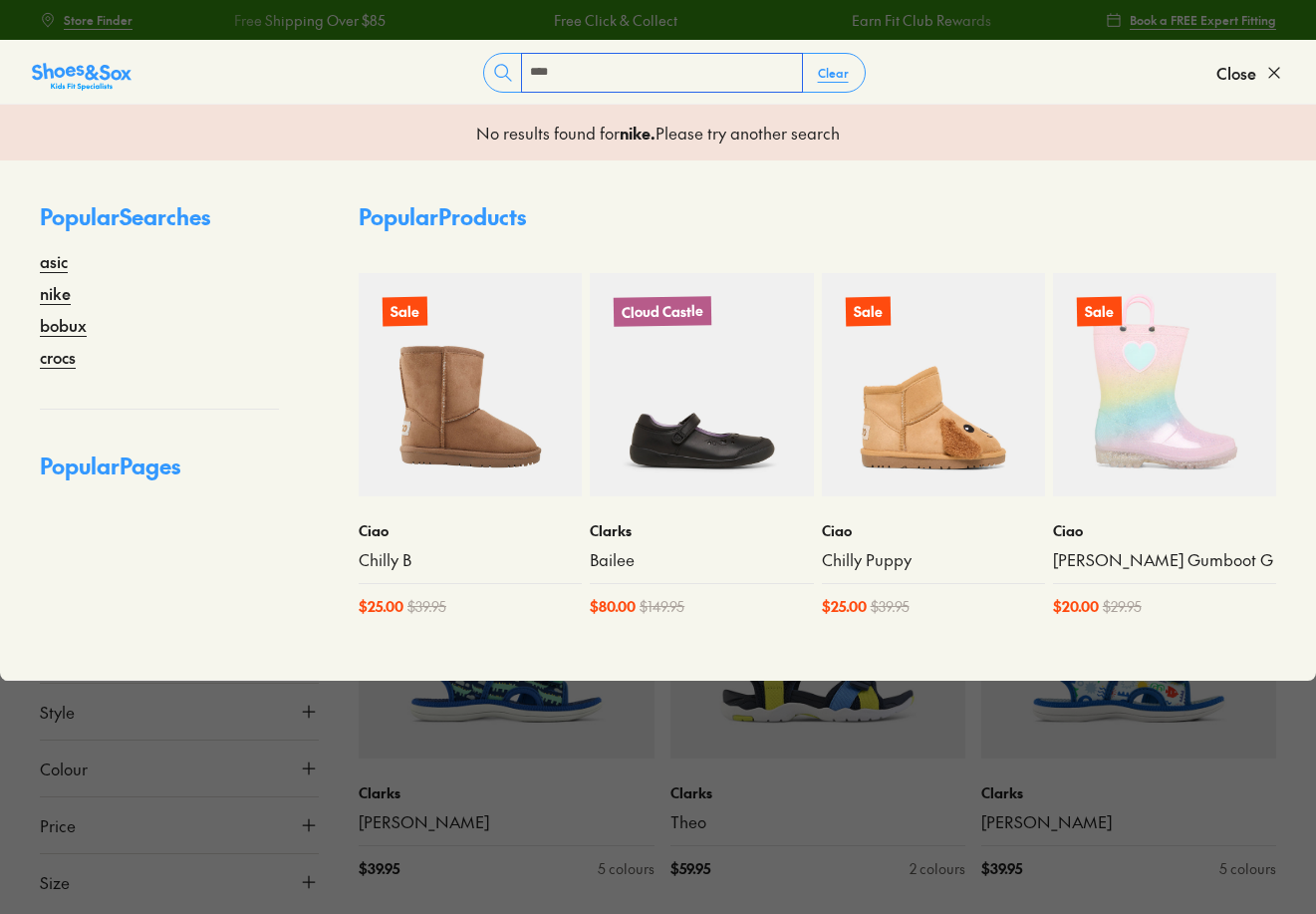 type on "****" 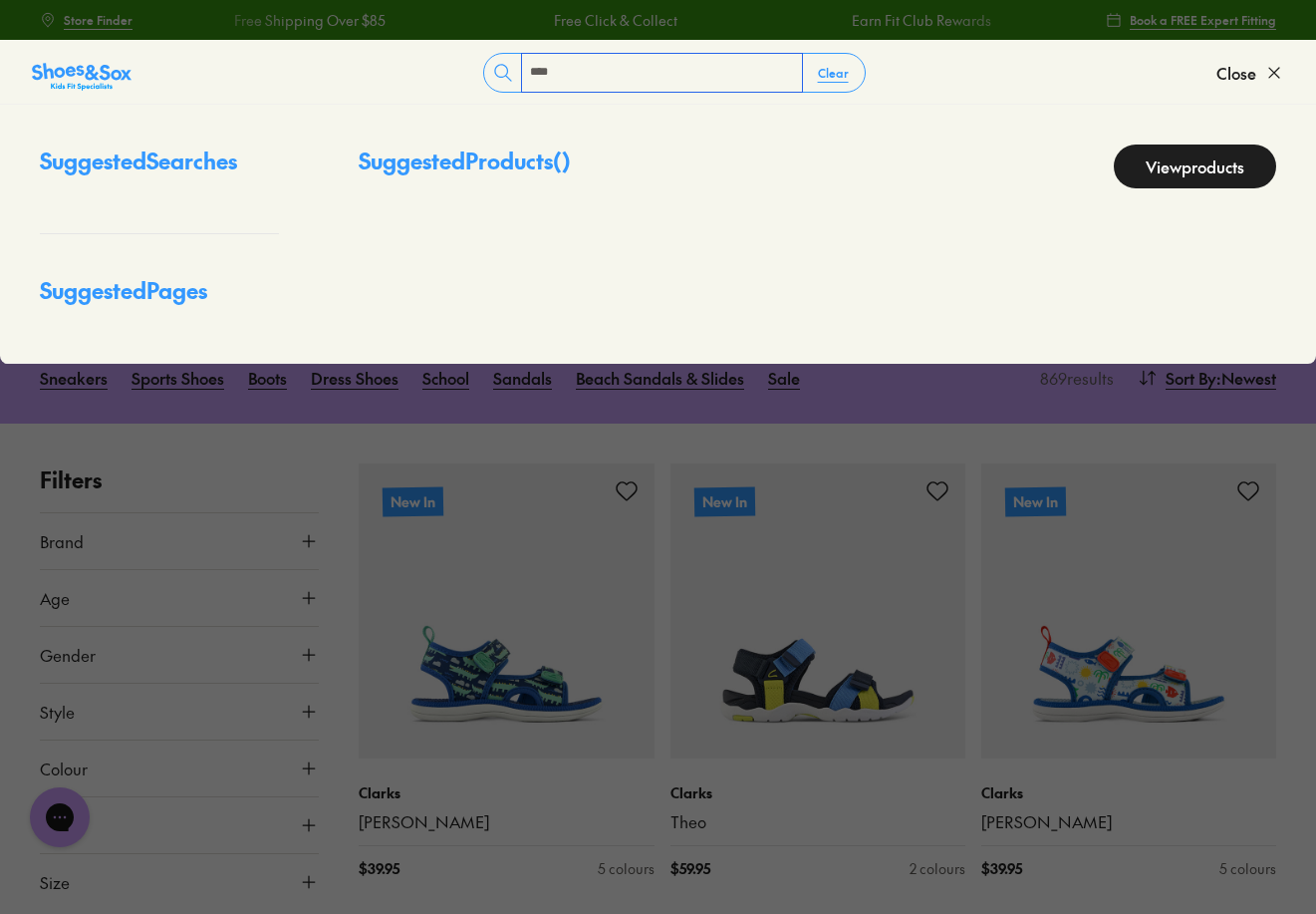 scroll, scrollTop: 0, scrollLeft: 0, axis: both 